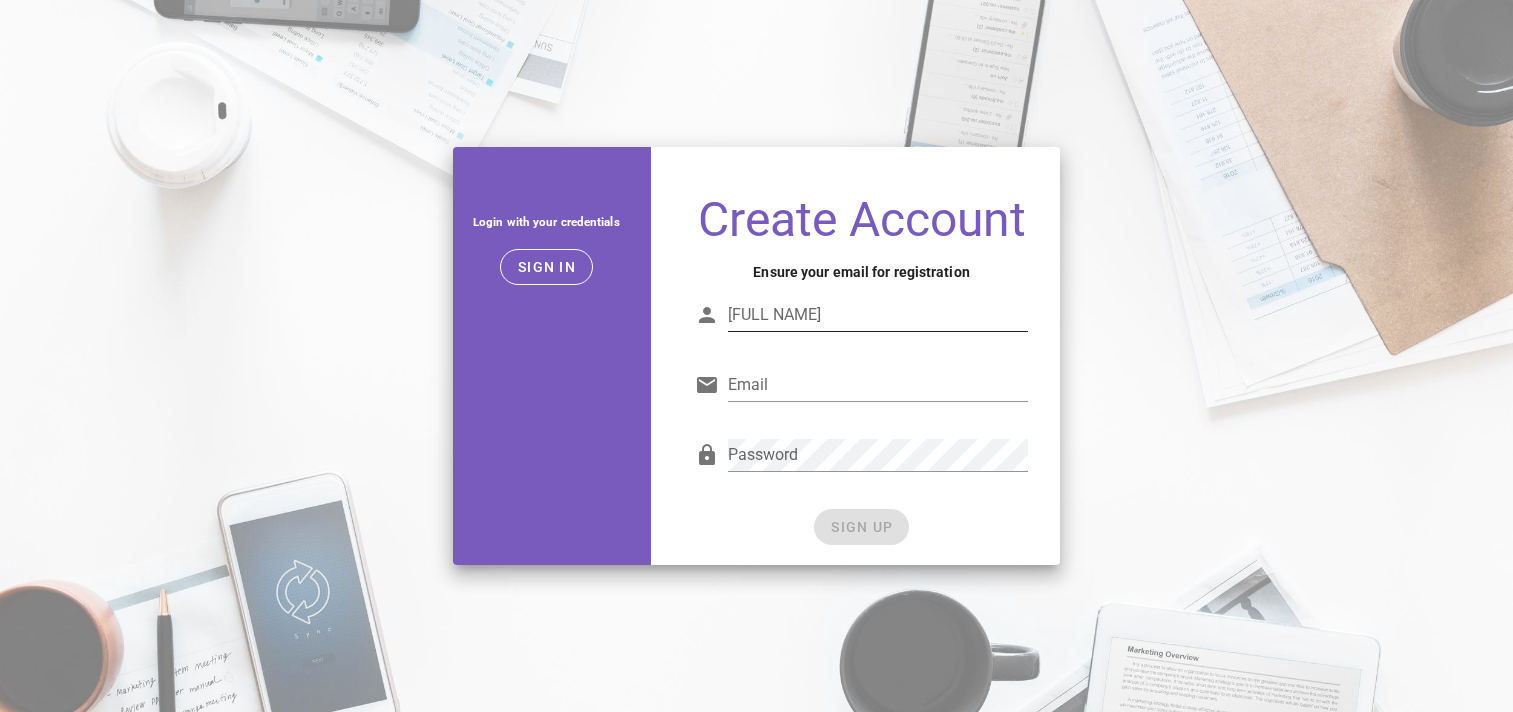 scroll, scrollTop: 0, scrollLeft: 0, axis: both 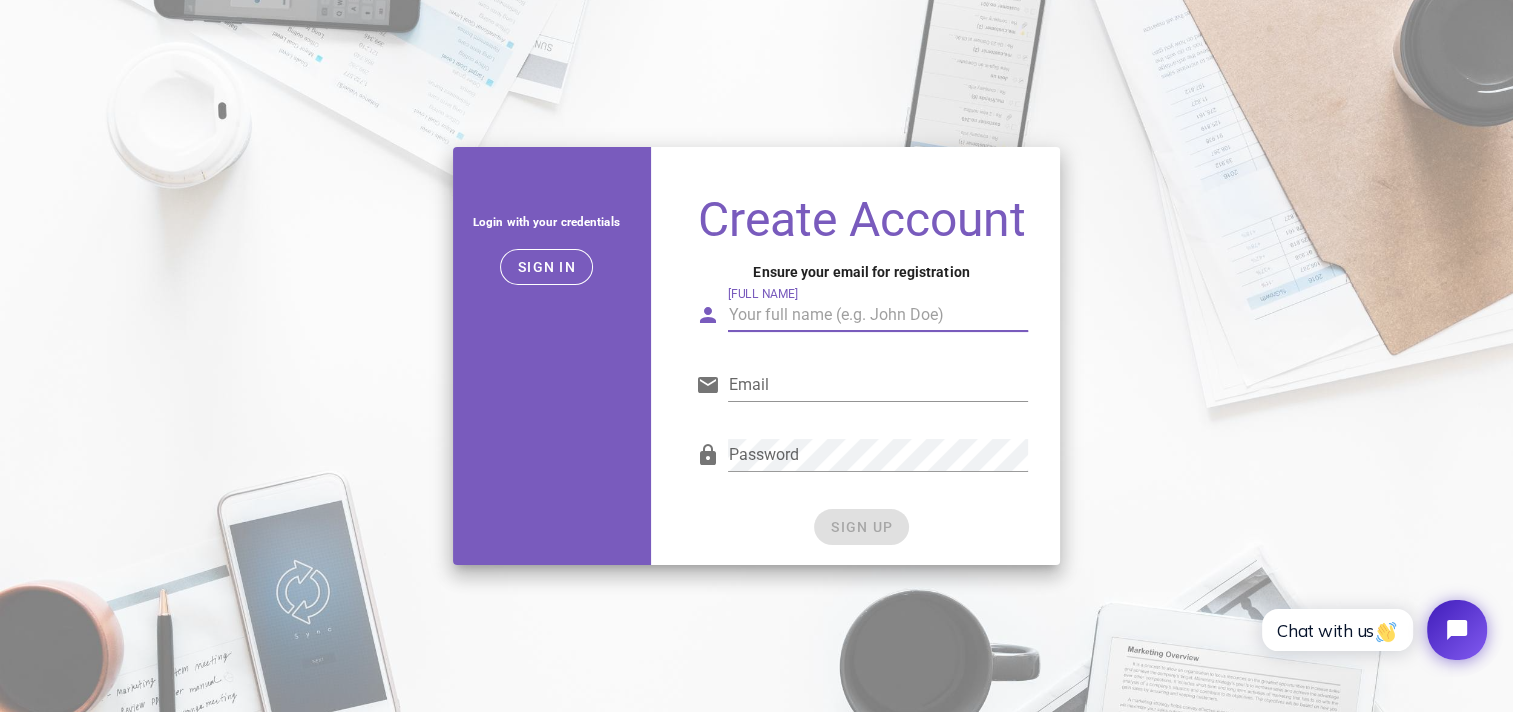 drag, startPoint x: 759, startPoint y: 317, endPoint x: 669, endPoint y: 288, distance: 94.55686 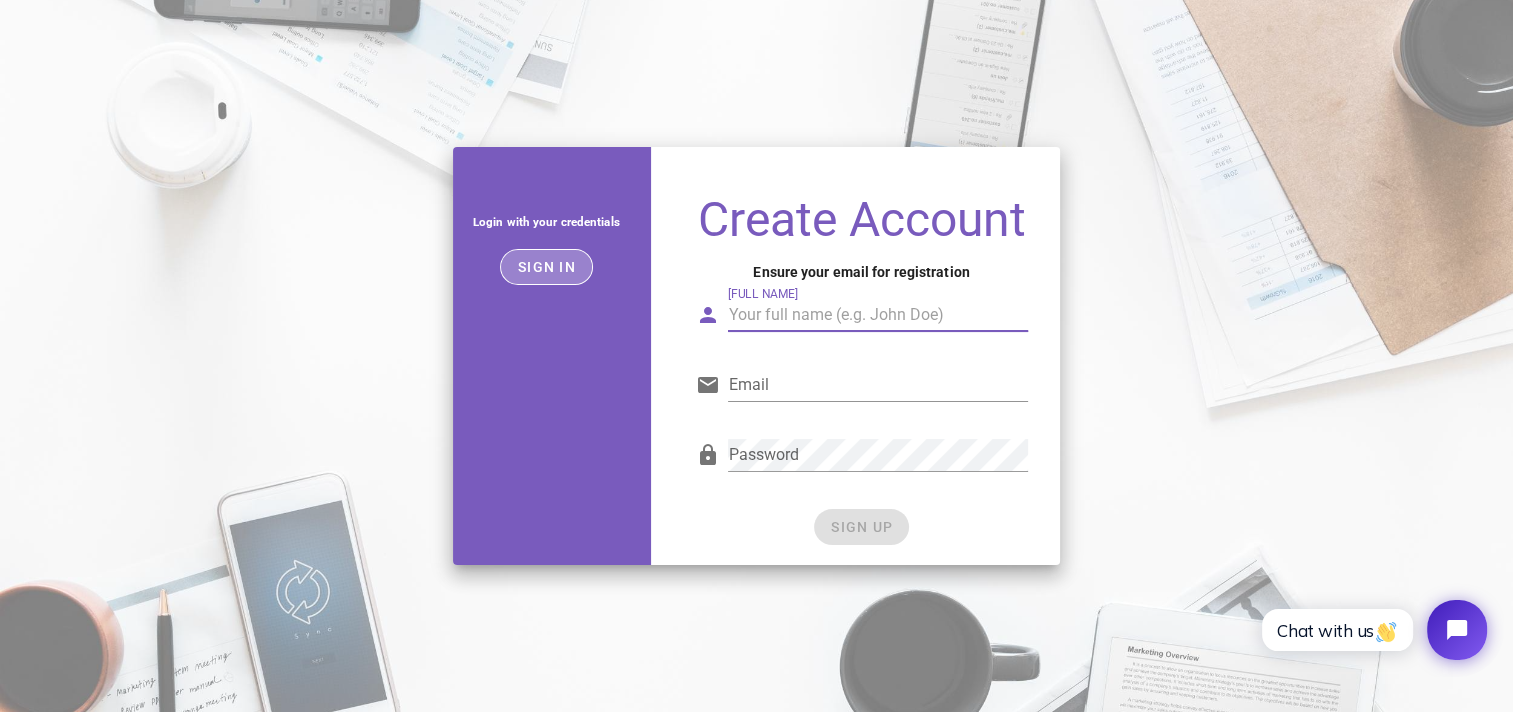 click on "Sign in" at bounding box center [546, 267] 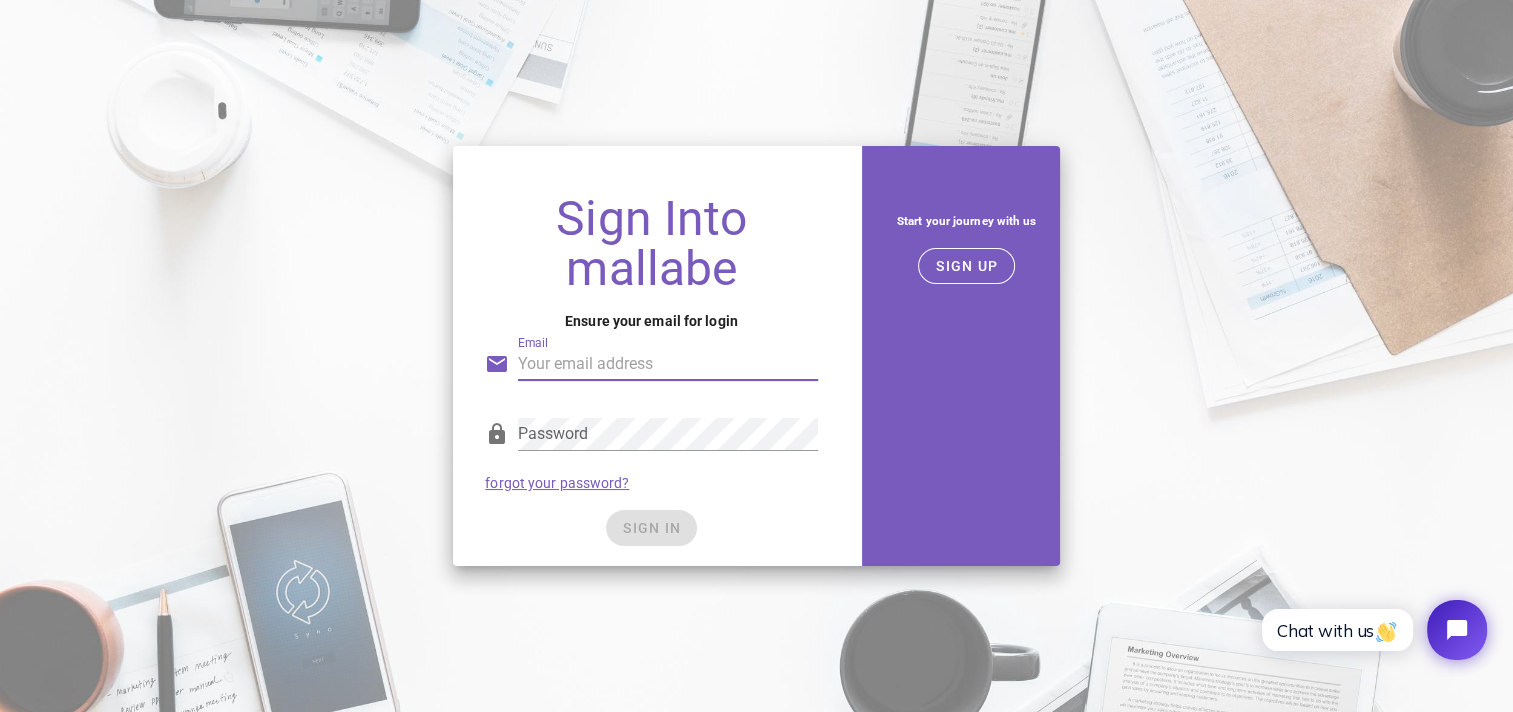 click on "Email" at bounding box center (667, 364) 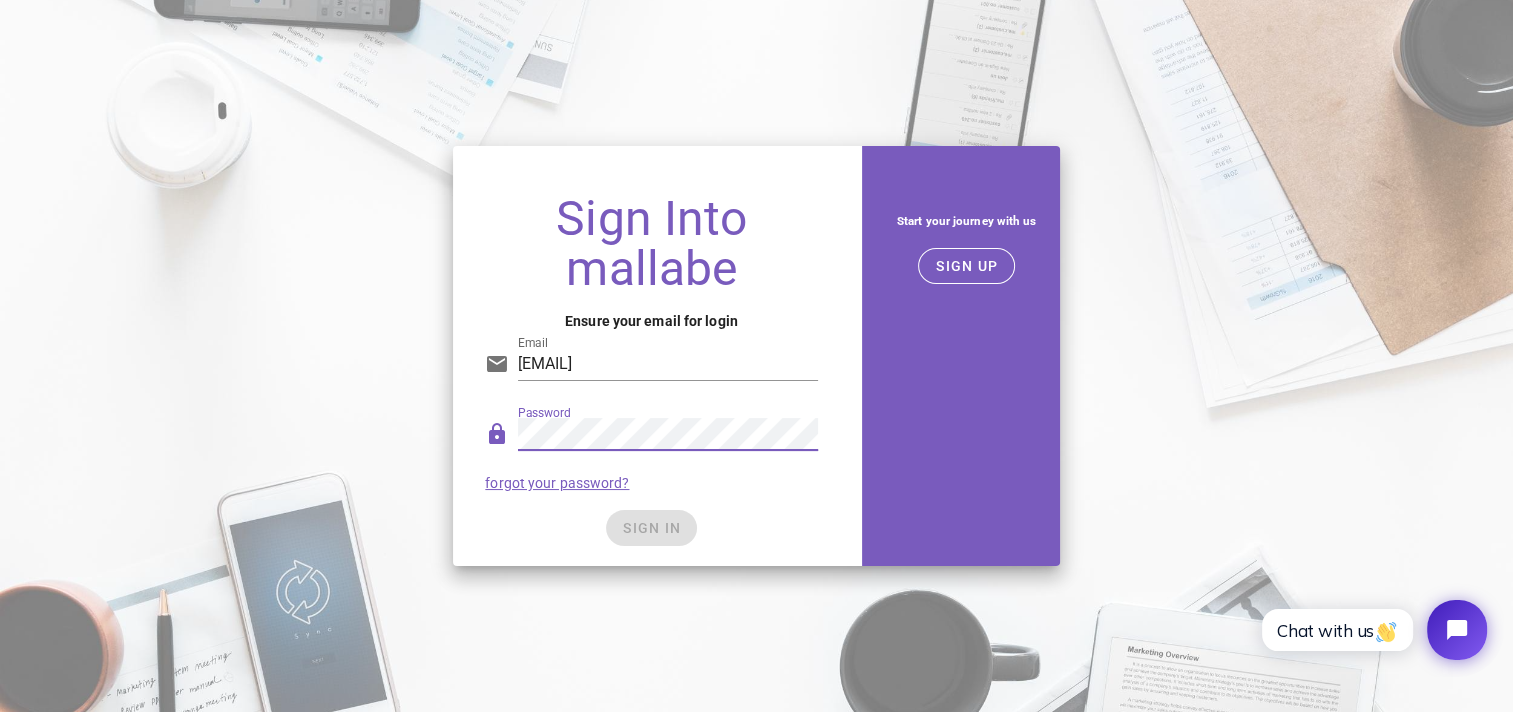 click on "forgot your password?" at bounding box center [557, 483] 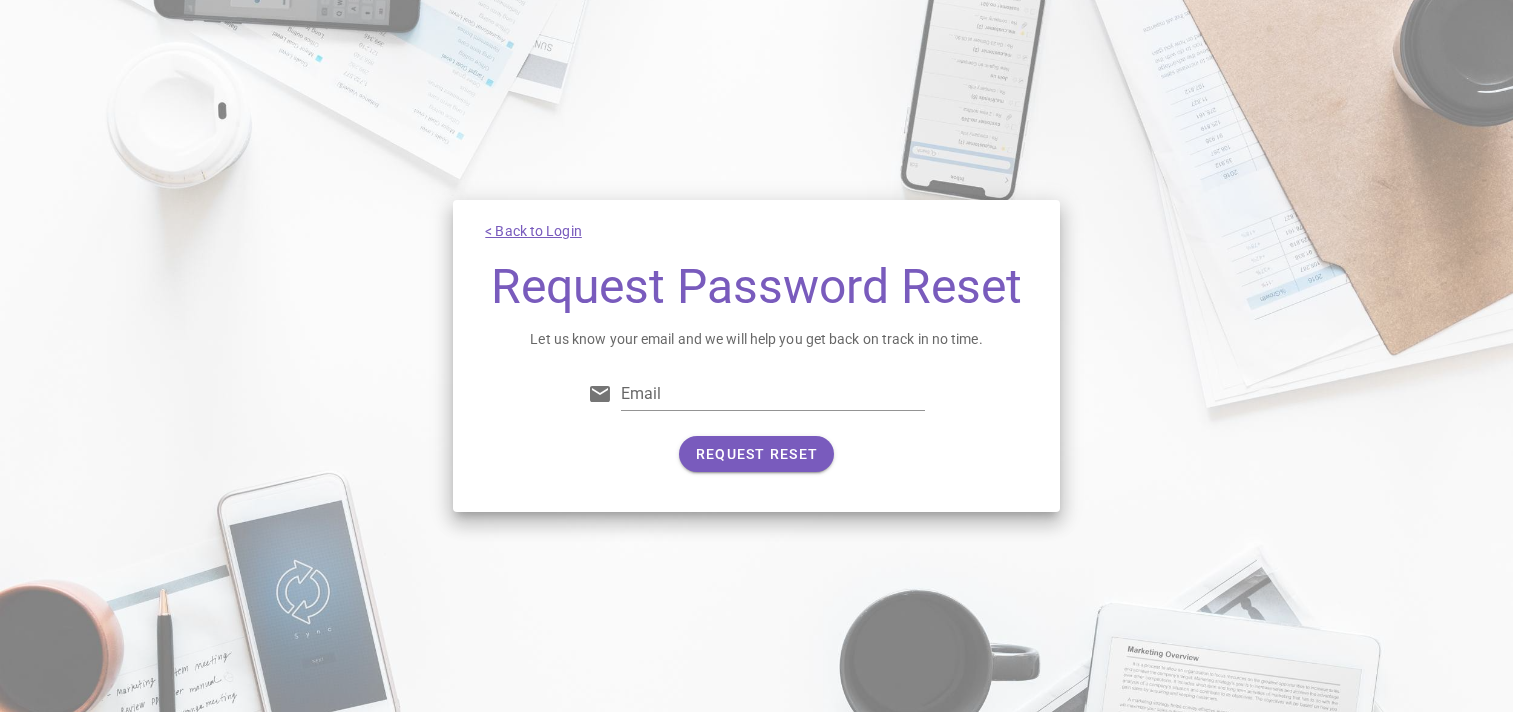 scroll, scrollTop: 0, scrollLeft: 0, axis: both 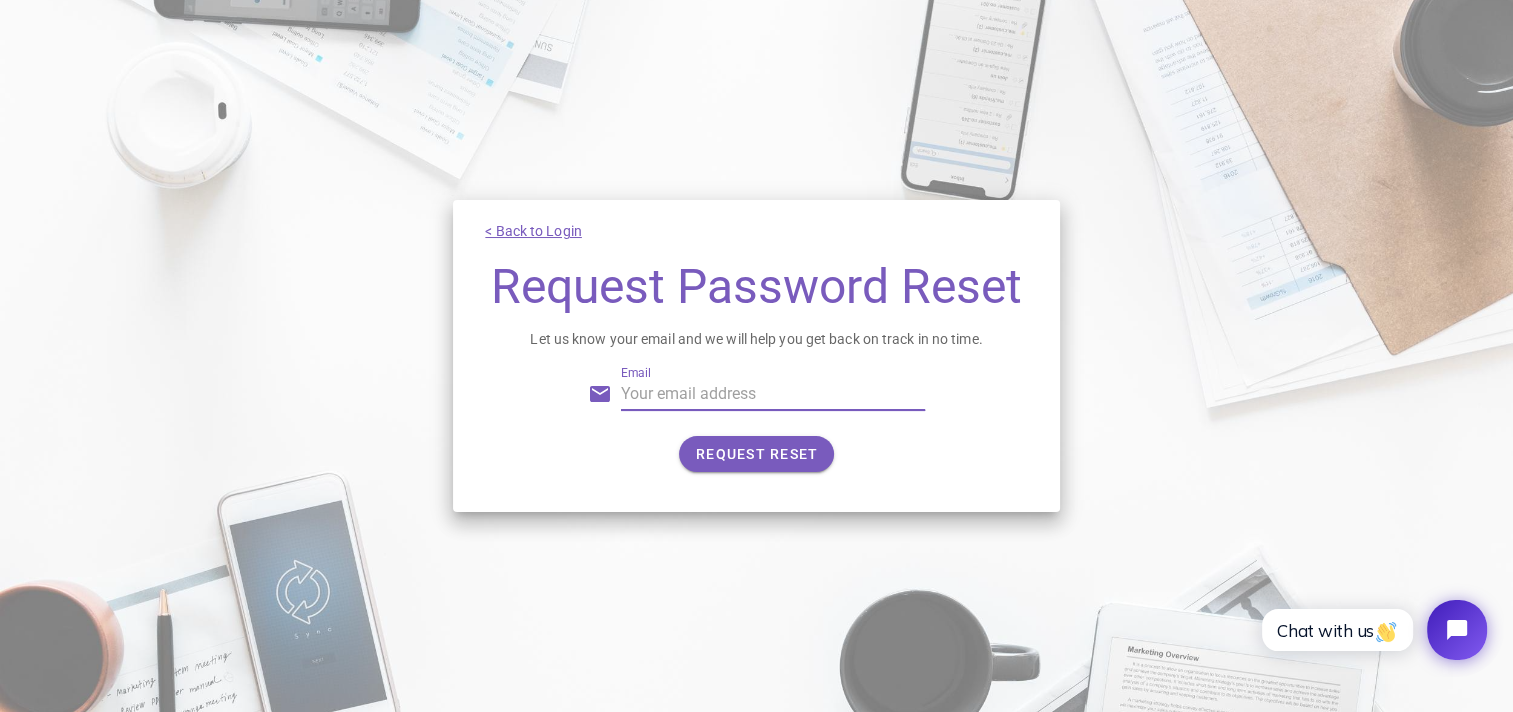 click on "Email" at bounding box center (773, 394) 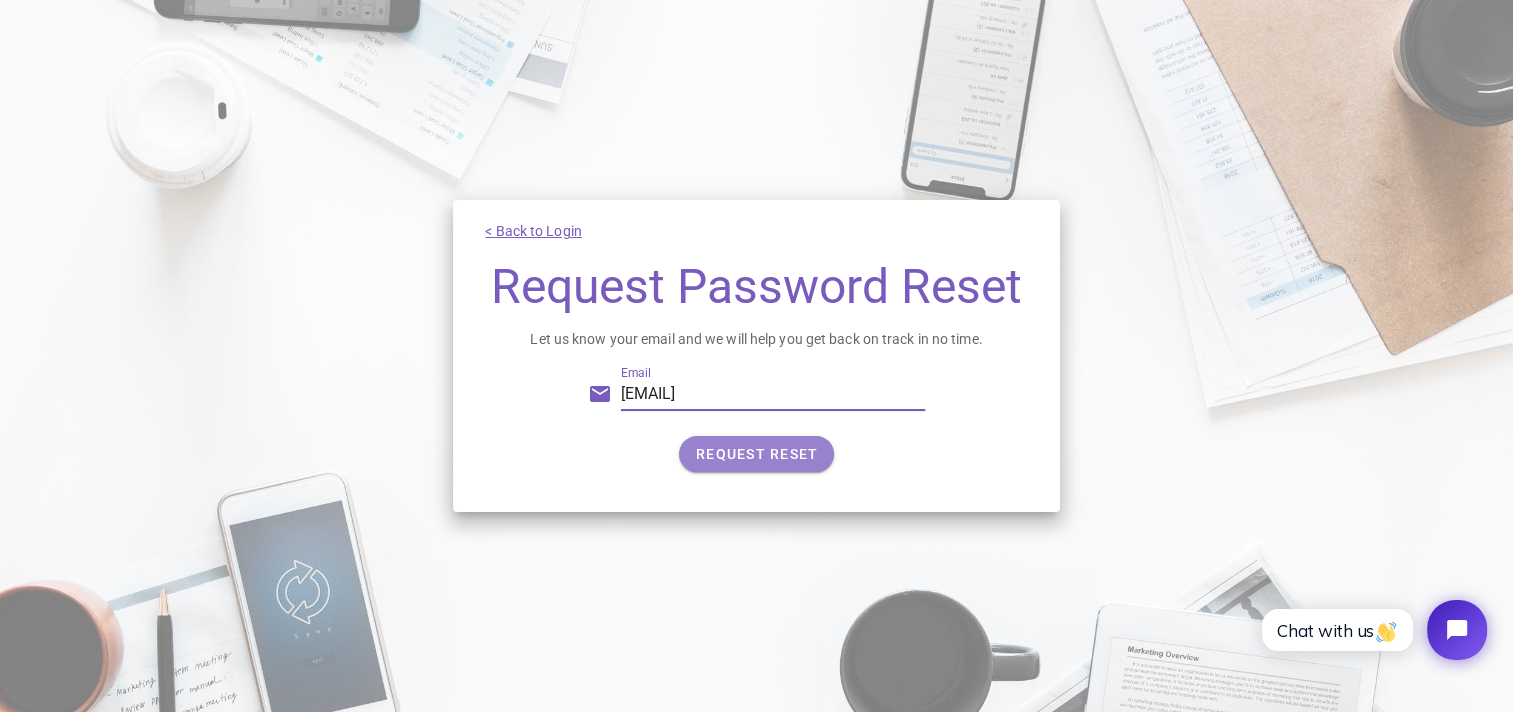 click on "REQUEST RESET" at bounding box center [756, 454] 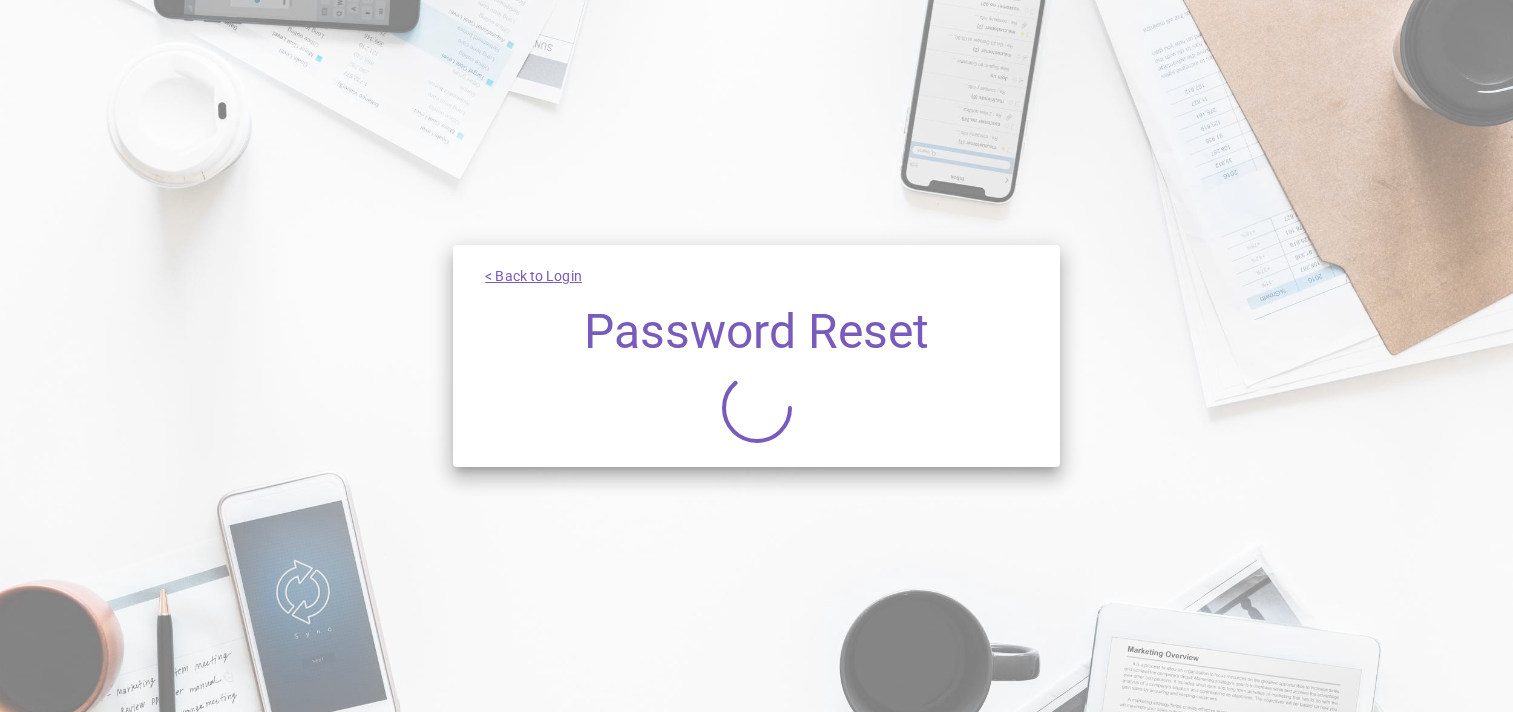 scroll, scrollTop: 0, scrollLeft: 0, axis: both 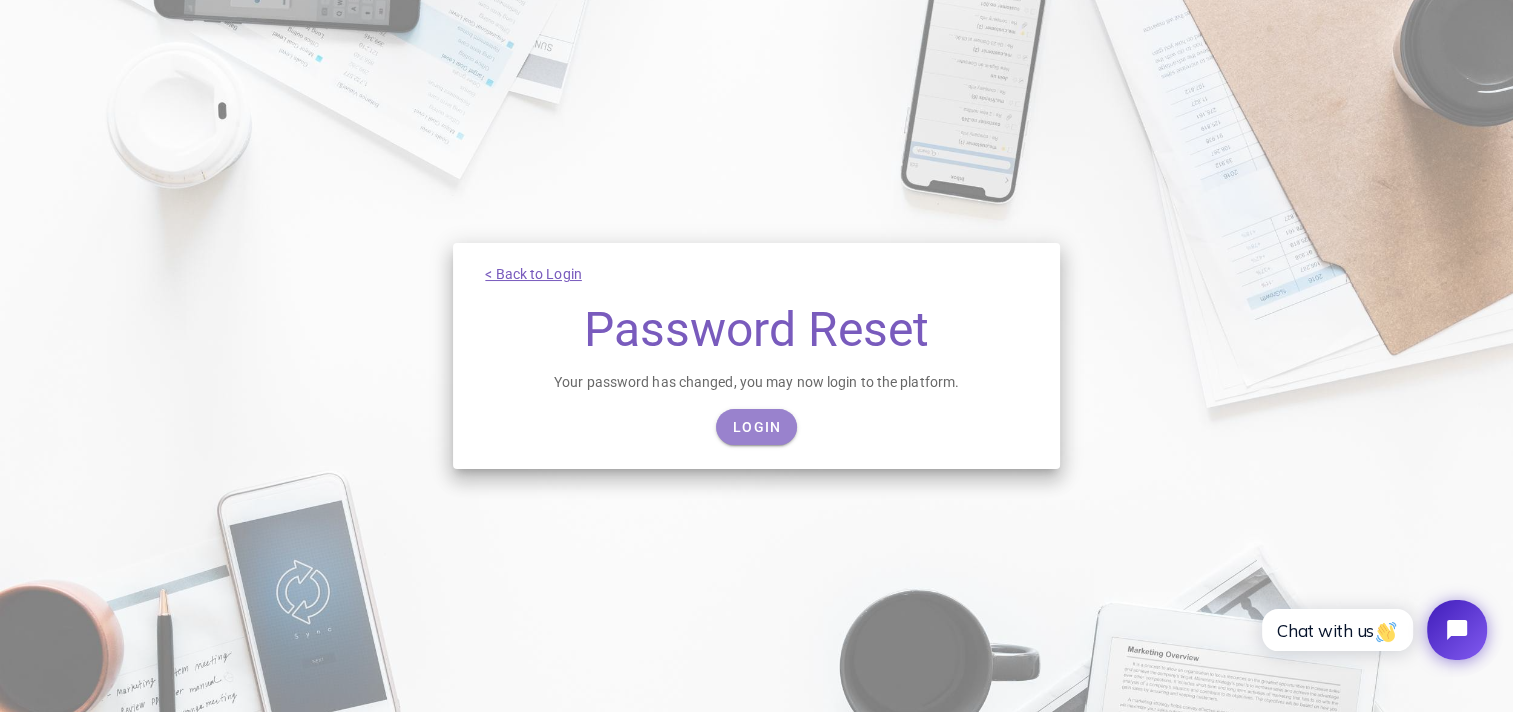 click on "Login" at bounding box center [756, 427] 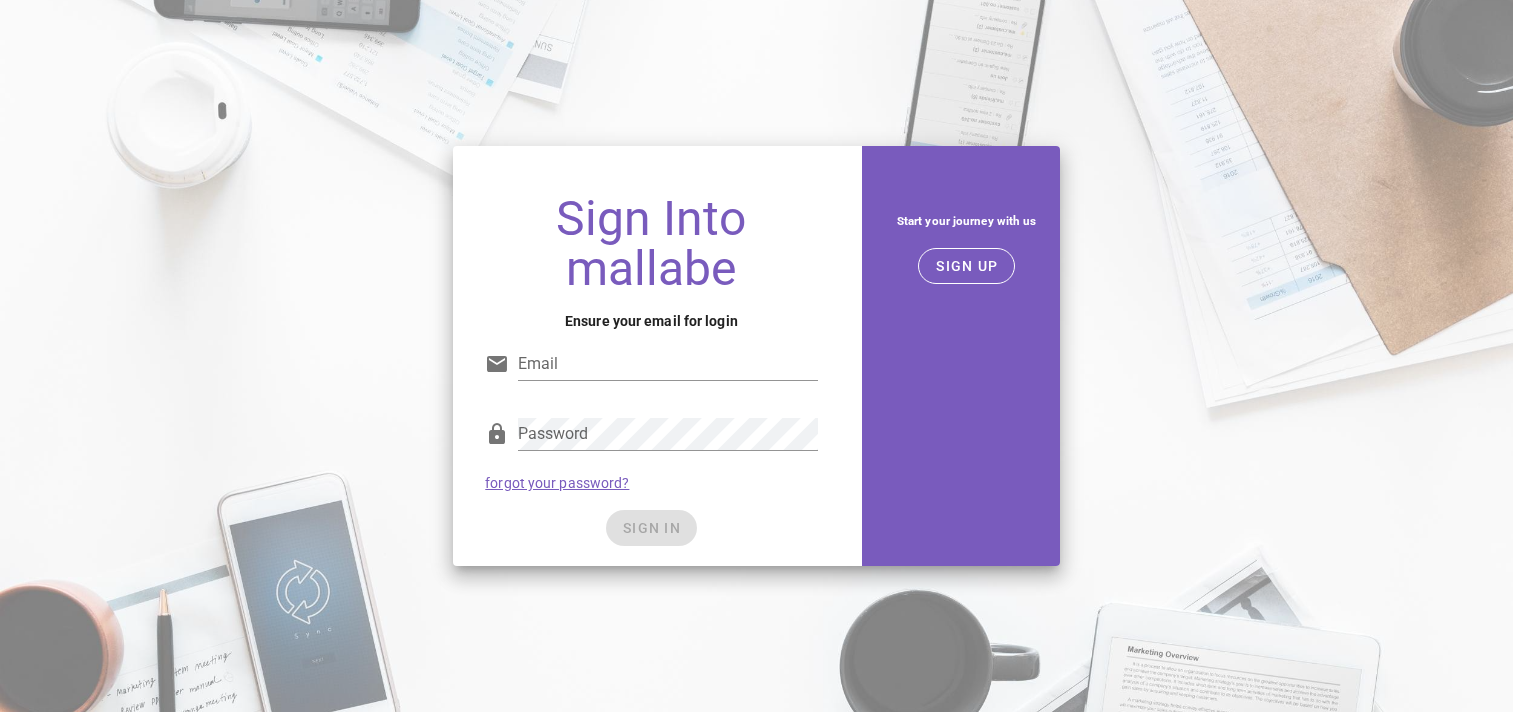 scroll, scrollTop: 0, scrollLeft: 0, axis: both 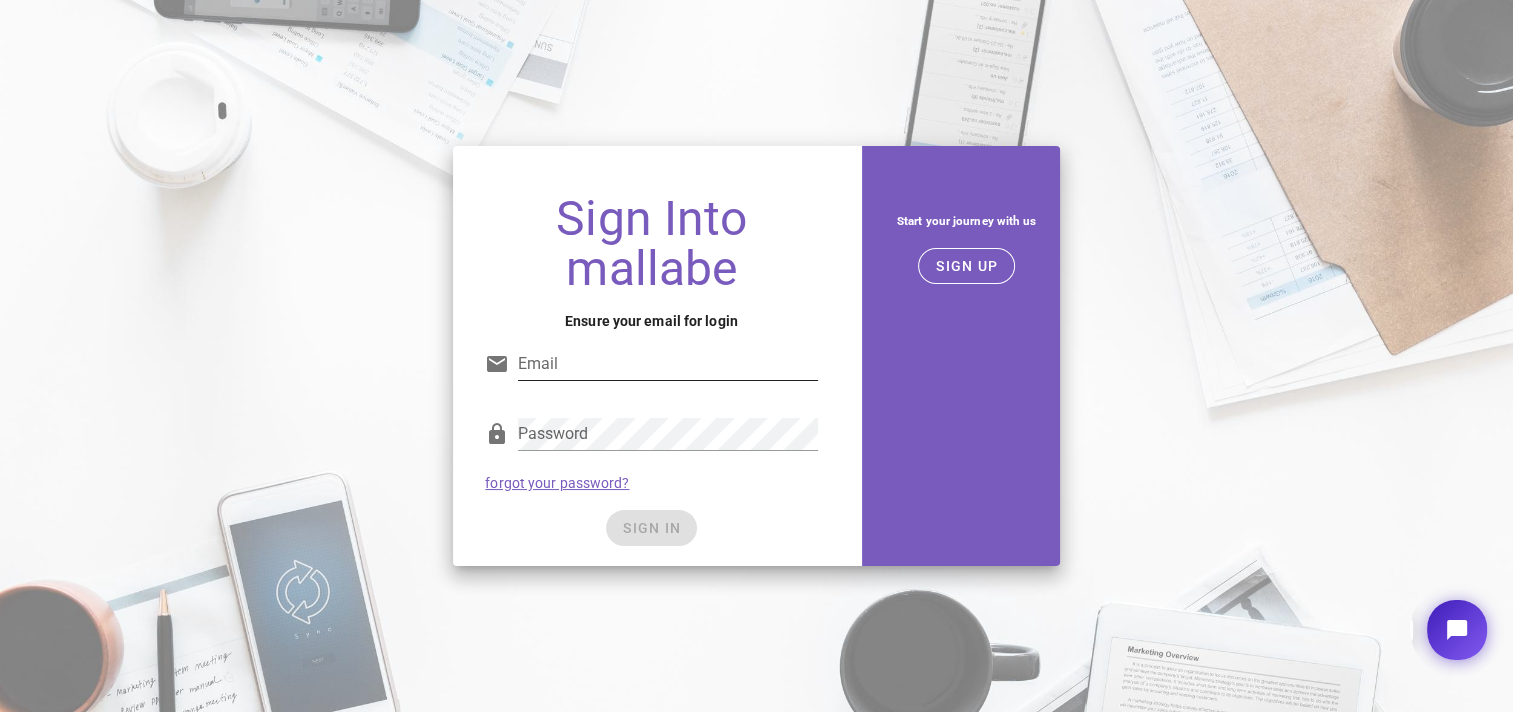 click on "Email" at bounding box center [667, 364] 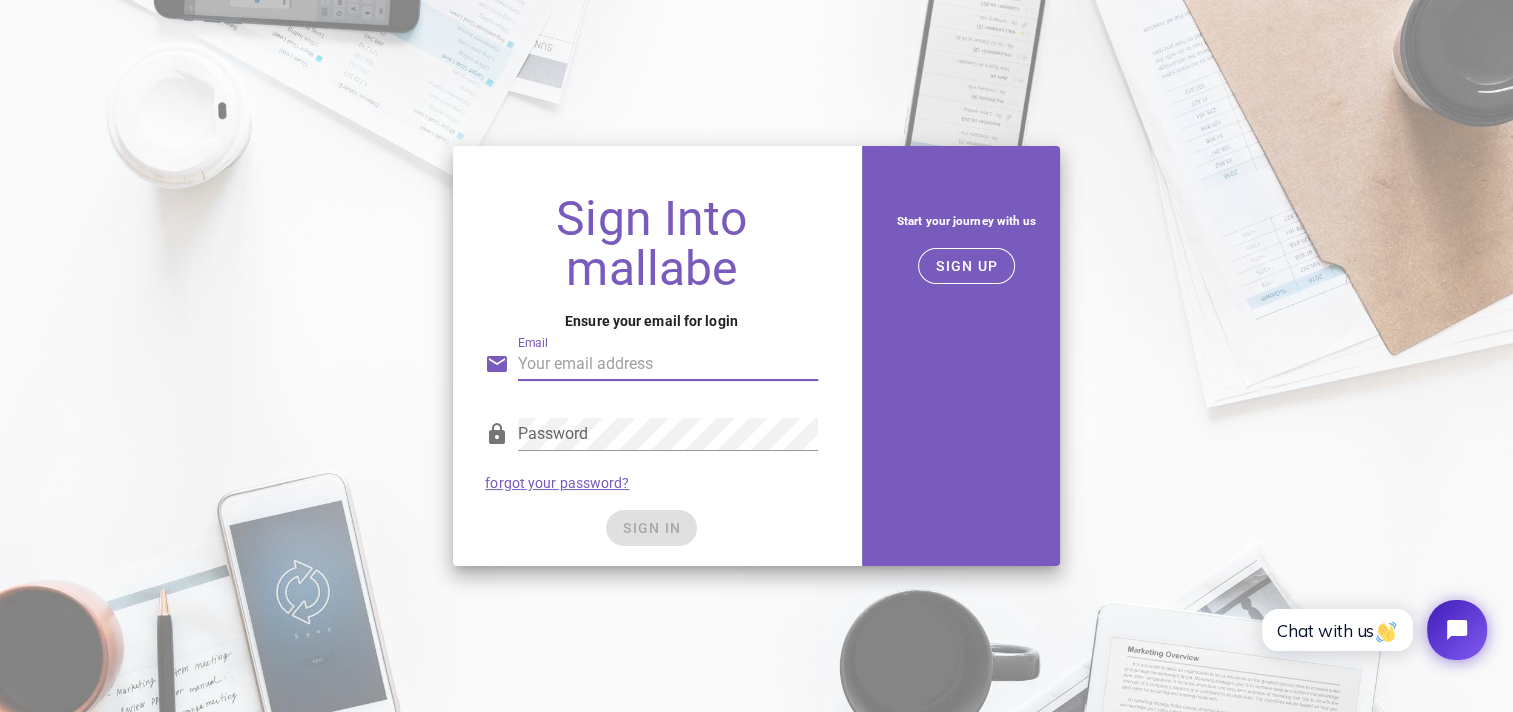 type on "jacakpo@monoprix.fr" 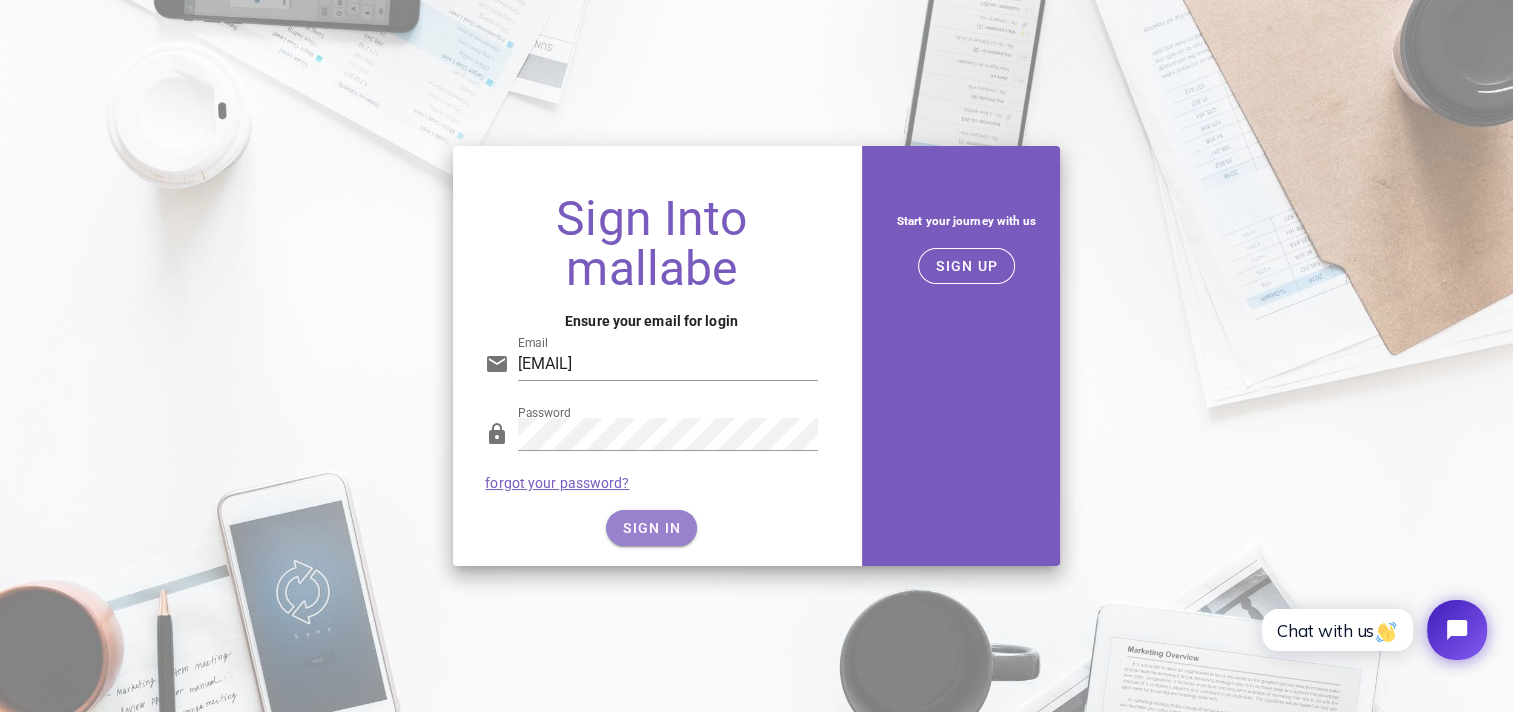 click on "SIGN IN" at bounding box center [651, 528] 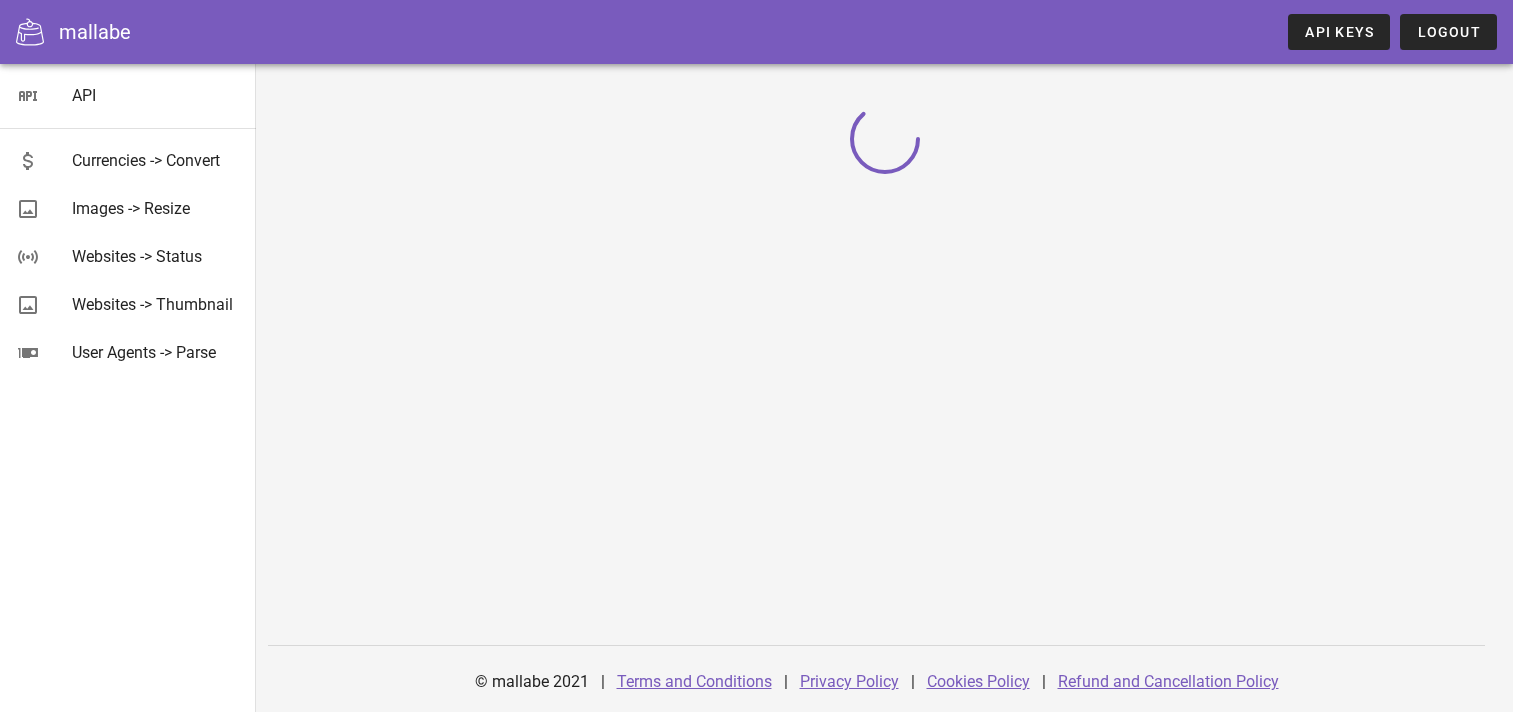 scroll, scrollTop: 0, scrollLeft: 0, axis: both 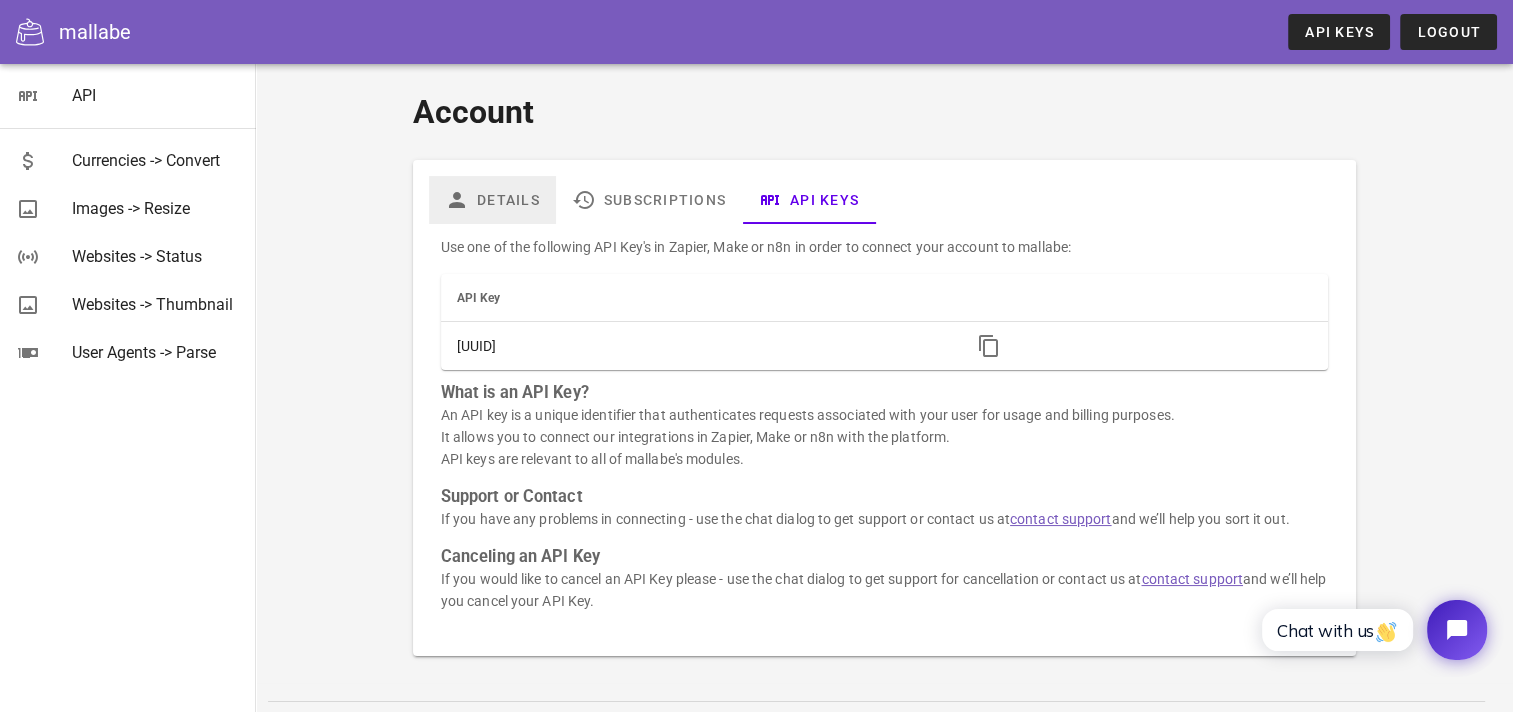 click on "Details" at bounding box center [492, 200] 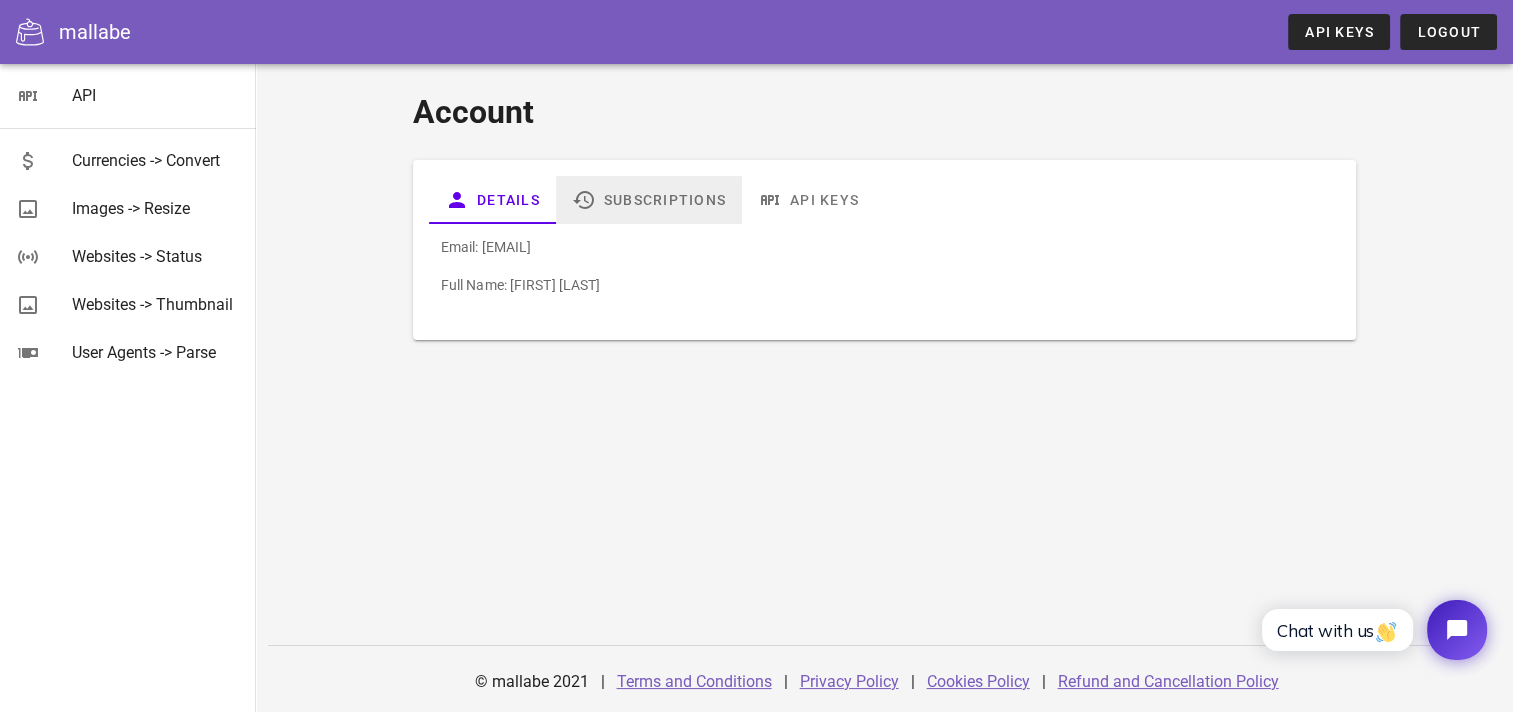 click on "Subscriptions" at bounding box center (649, 200) 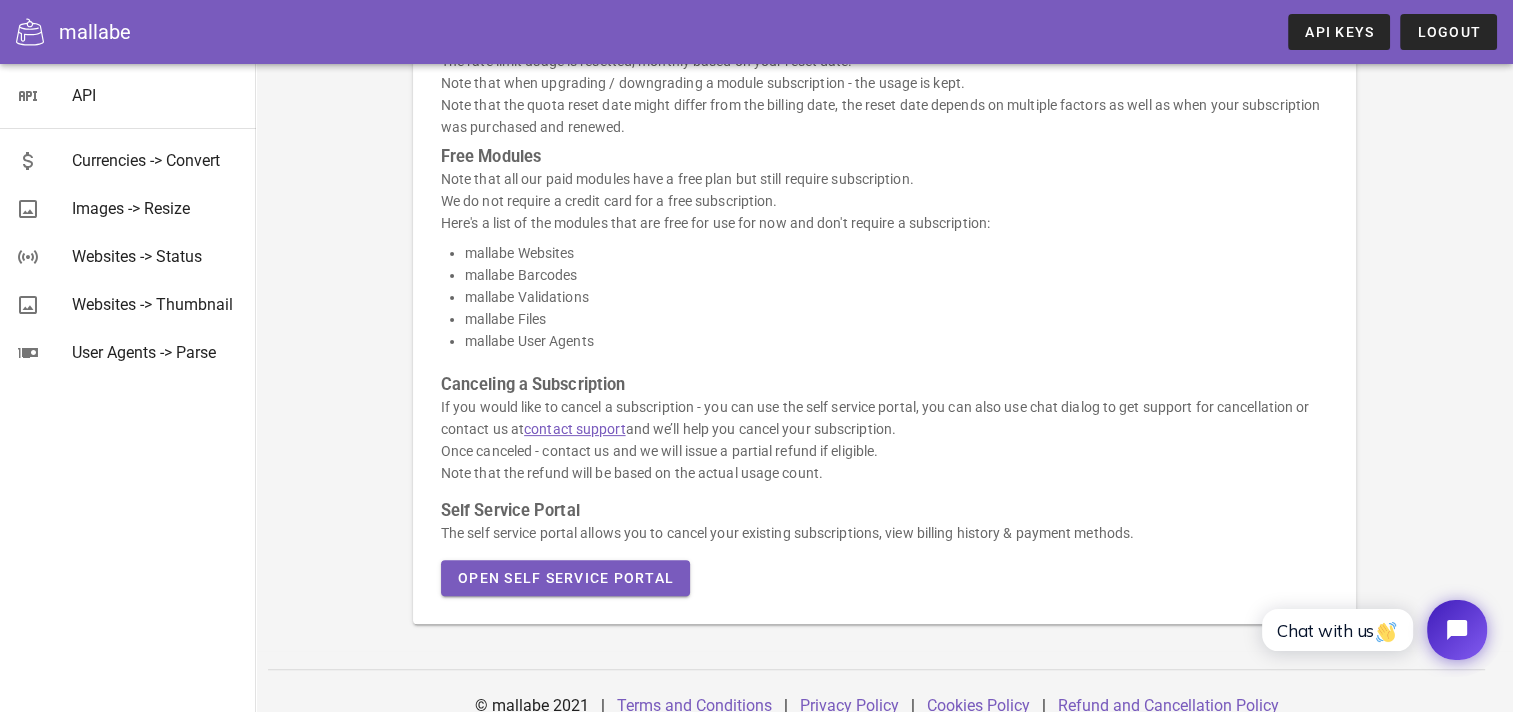 scroll, scrollTop: 566, scrollLeft: 0, axis: vertical 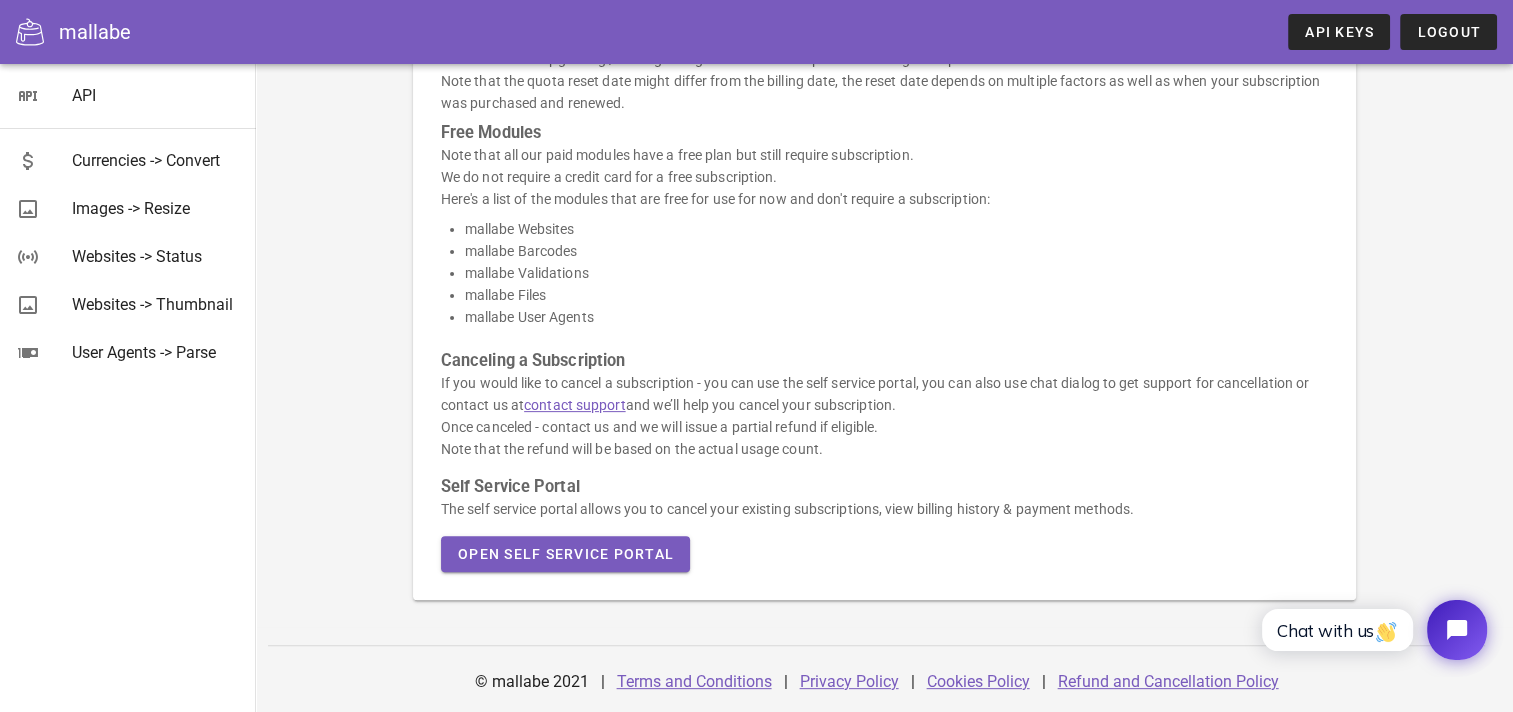 click on "Refund and Cancellation Policy" at bounding box center [1168, 681] 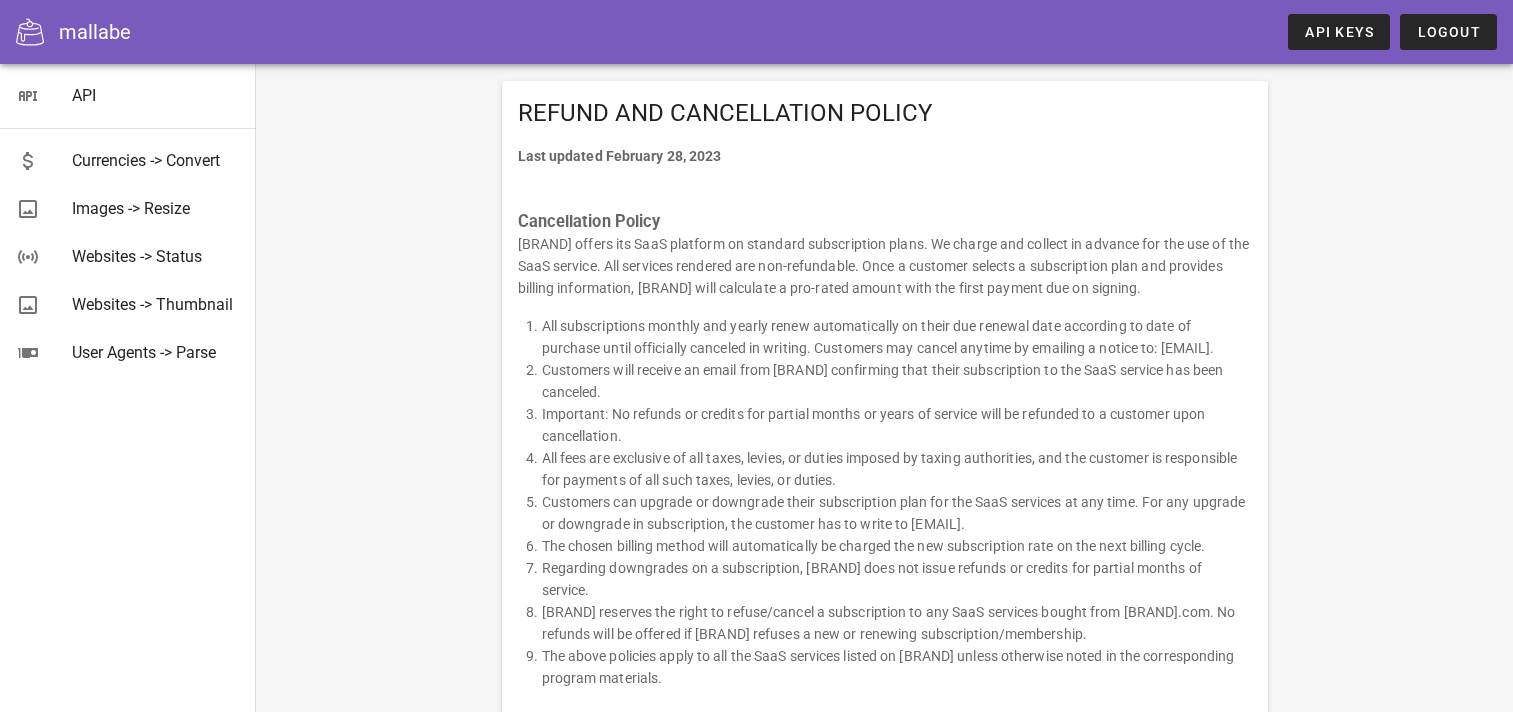 scroll, scrollTop: 0, scrollLeft: 0, axis: both 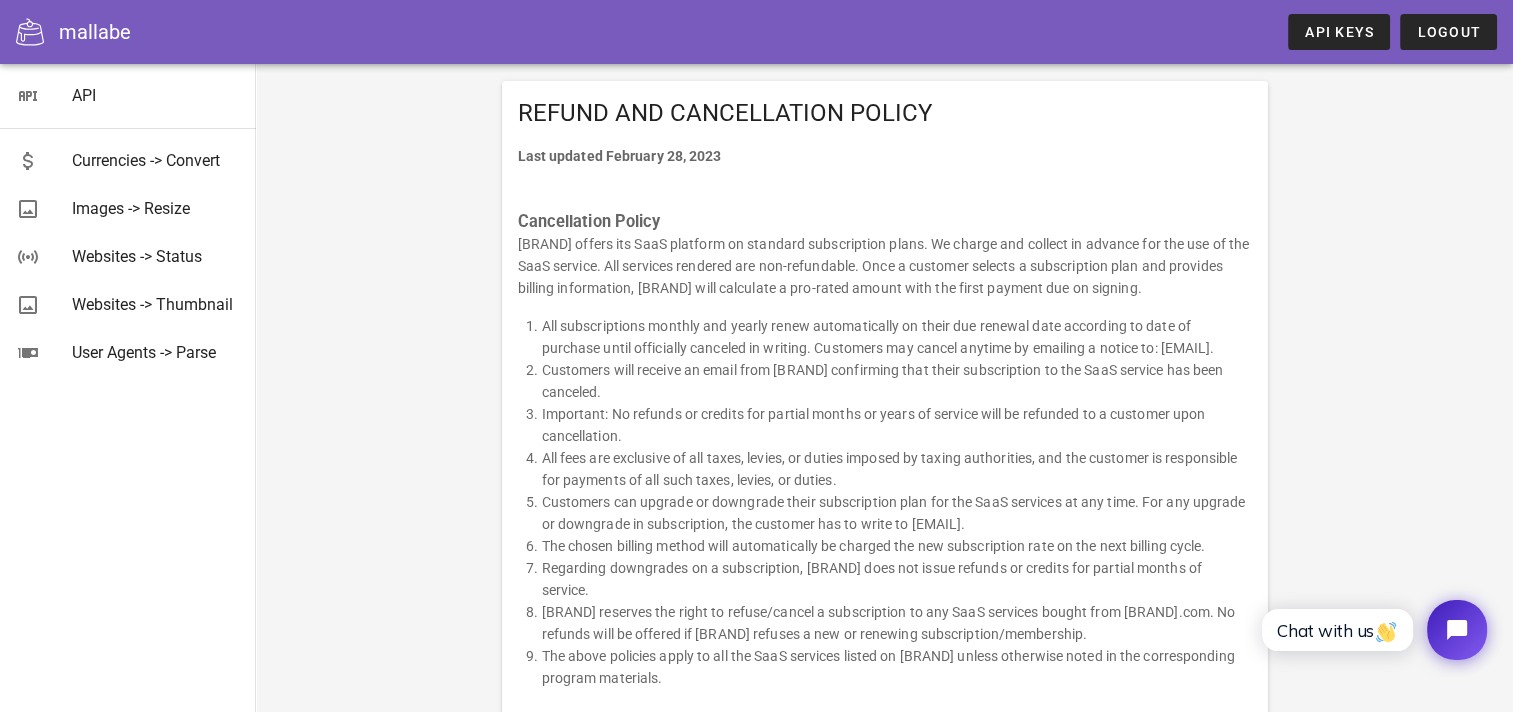drag, startPoint x: 827, startPoint y: 336, endPoint x: 858, endPoint y: 380, distance: 53.823788 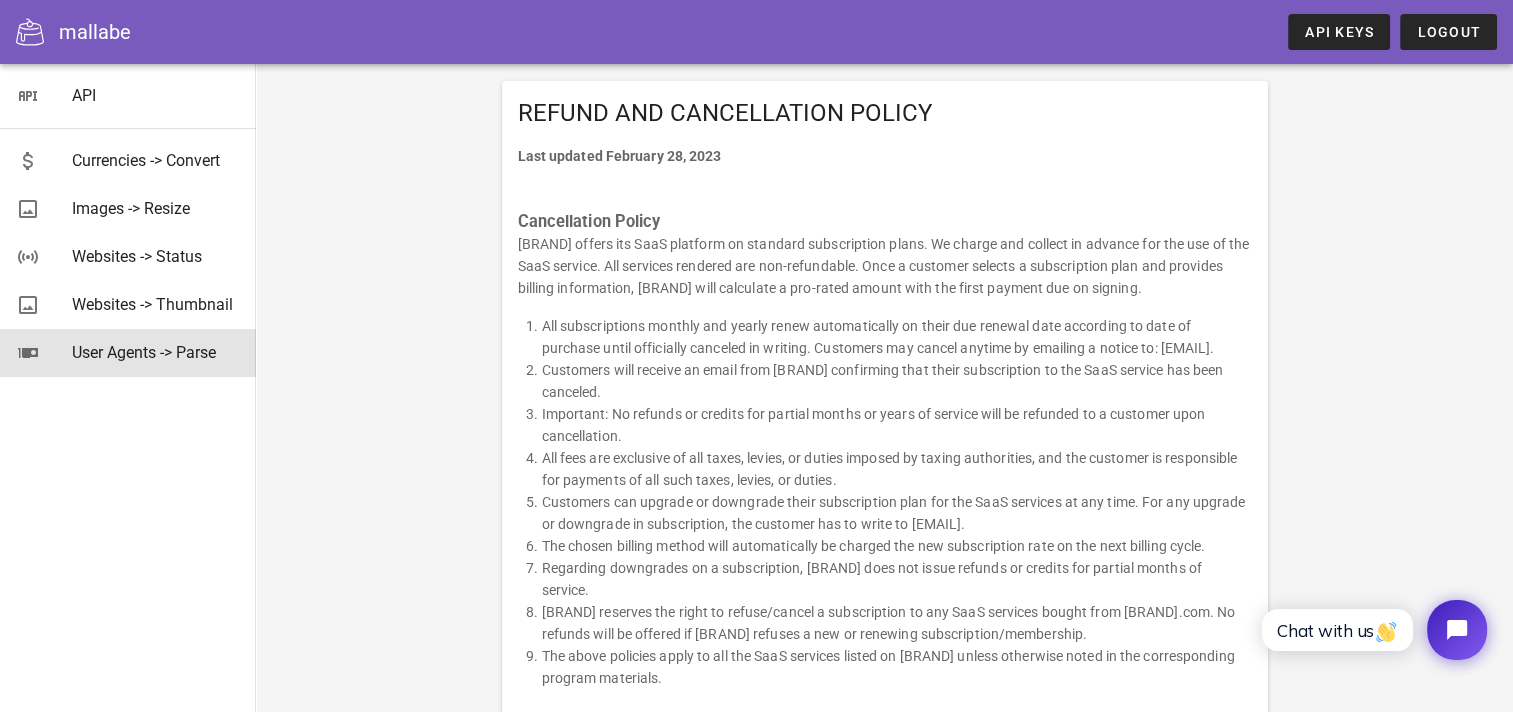 click on "User Agents -> Parse" at bounding box center (156, 352) 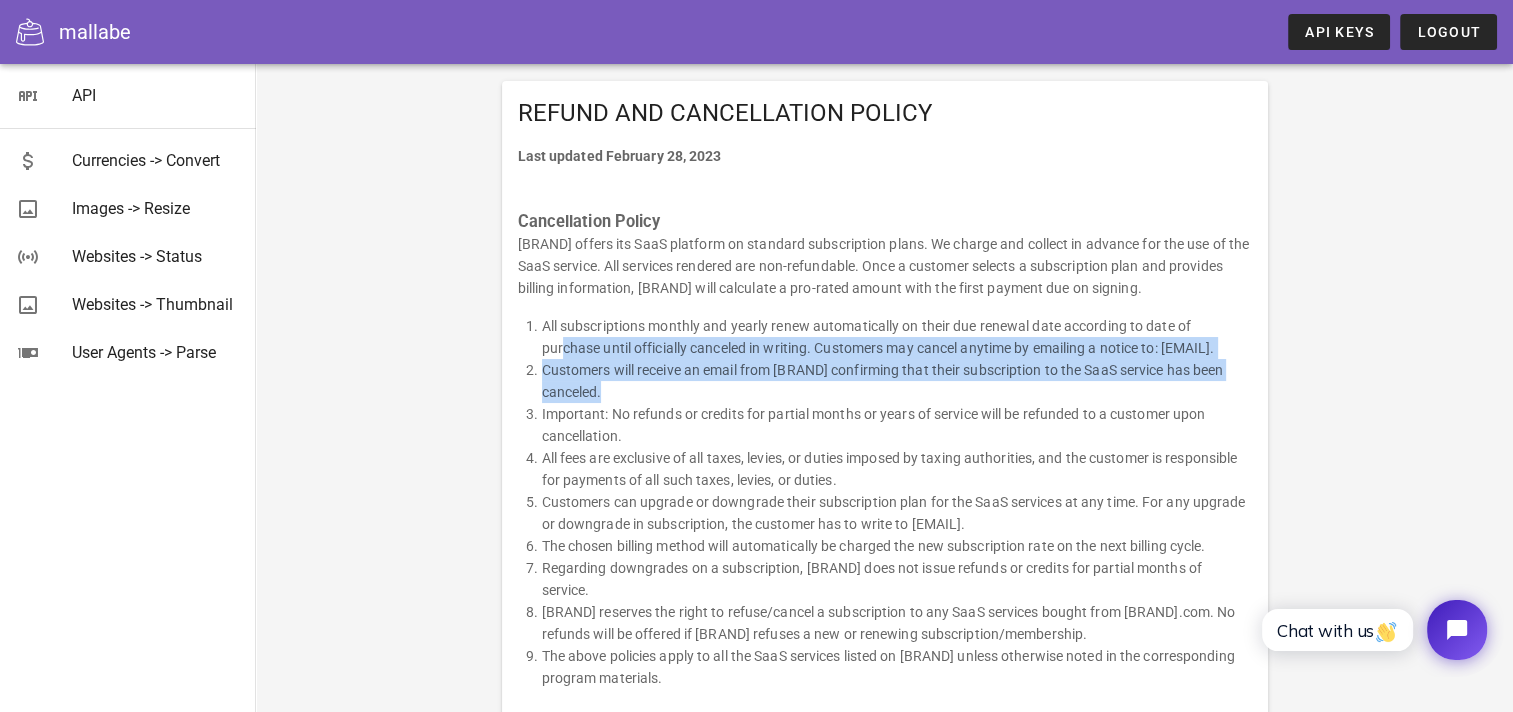 drag, startPoint x: 564, startPoint y: 349, endPoint x: 623, endPoint y: 415, distance: 88.52683 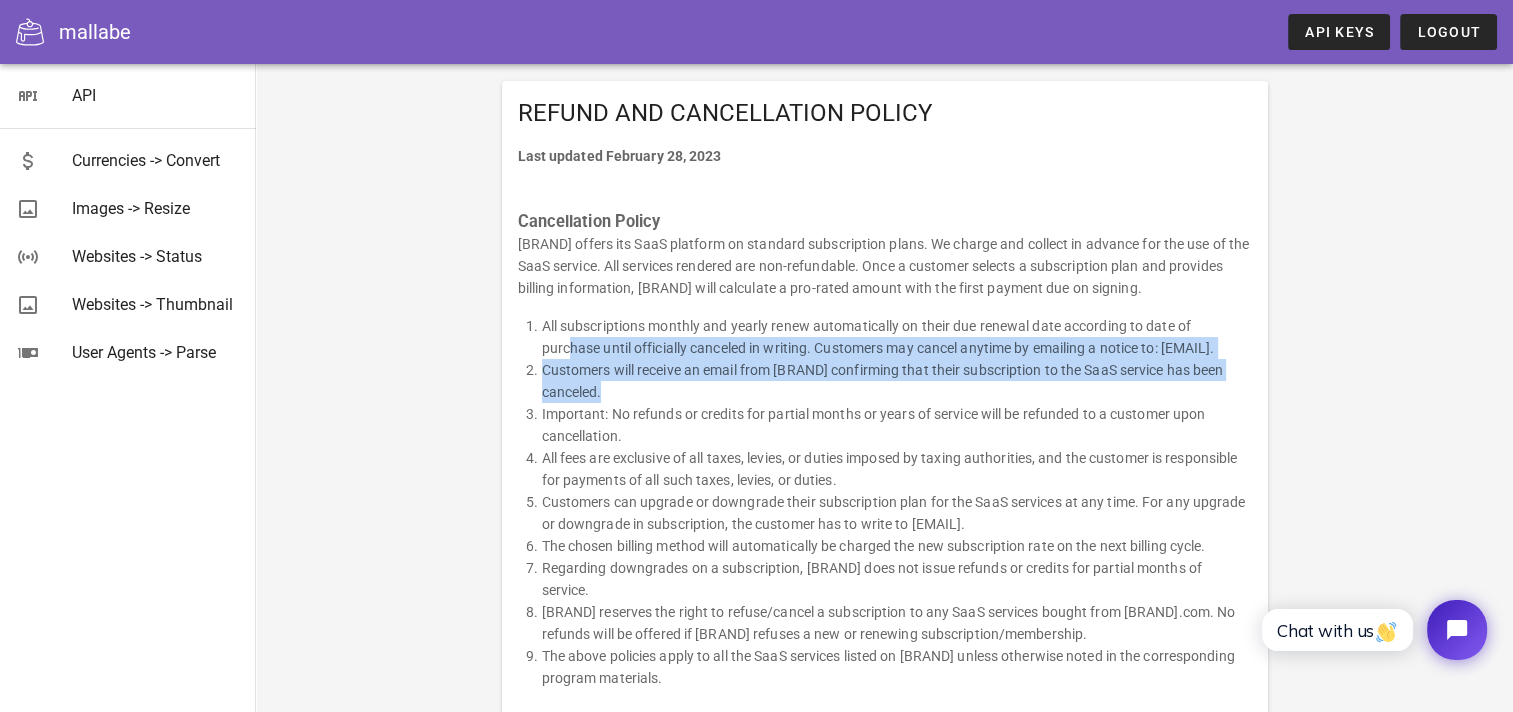 drag, startPoint x: 636, startPoint y: 413, endPoint x: 574, endPoint y: 340, distance: 95.77578 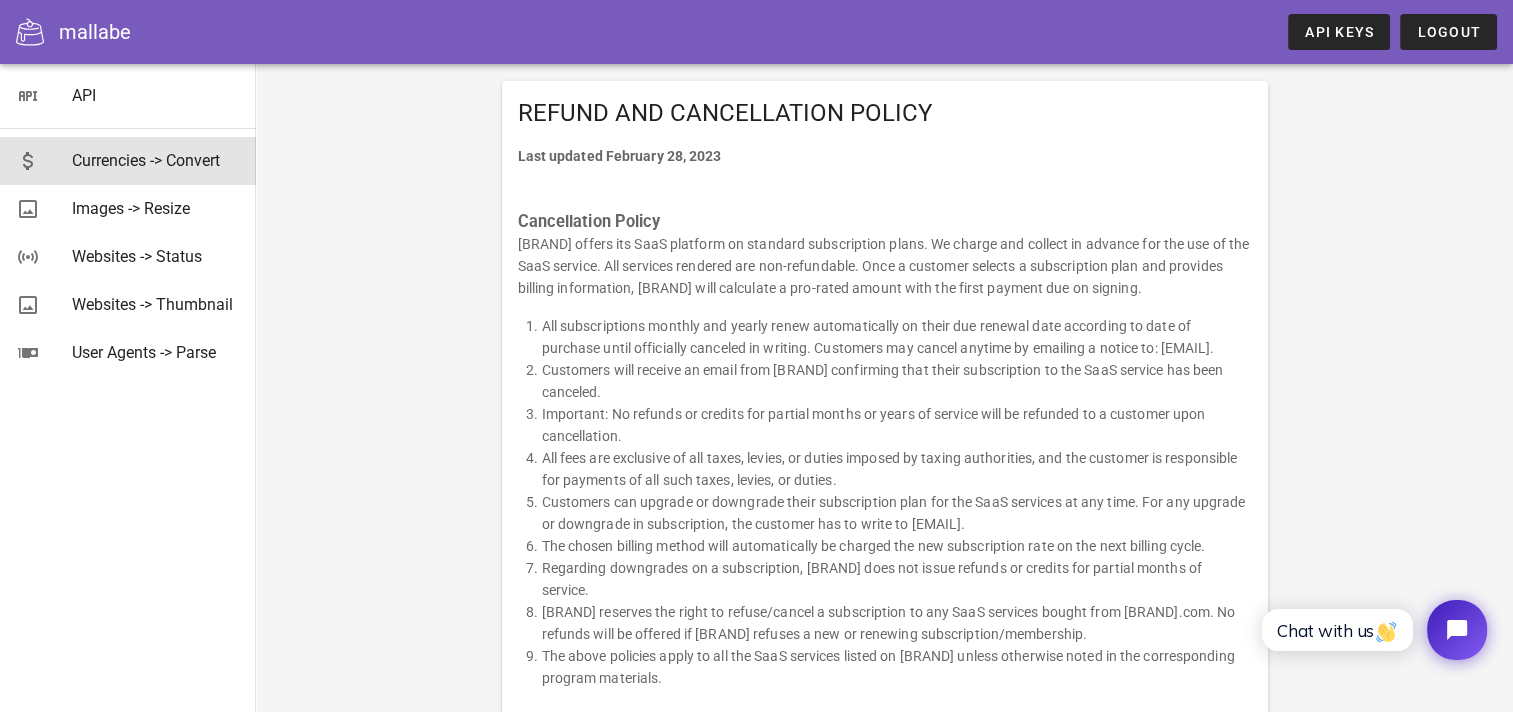 click on "Currencies -> Convert" at bounding box center [156, 160] 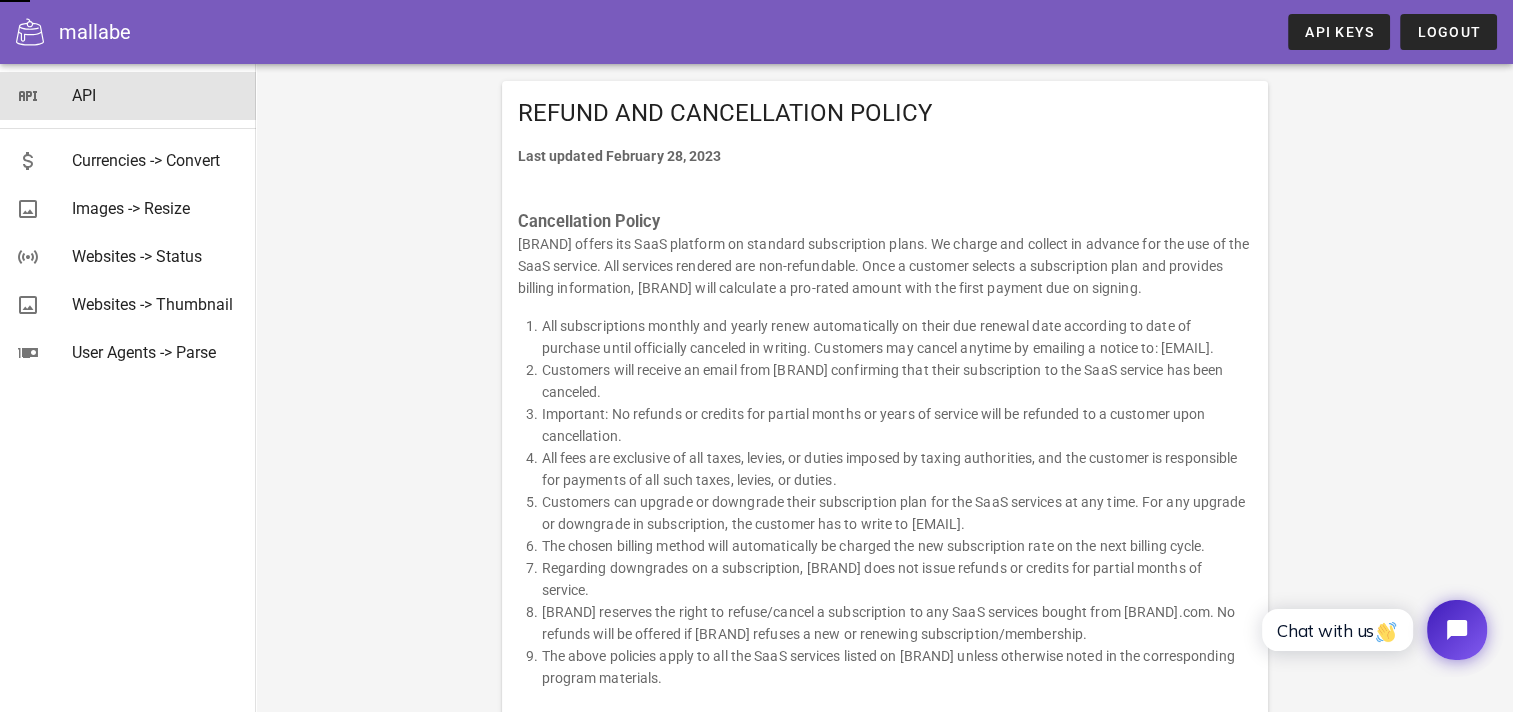 click on "API" at bounding box center (156, 95) 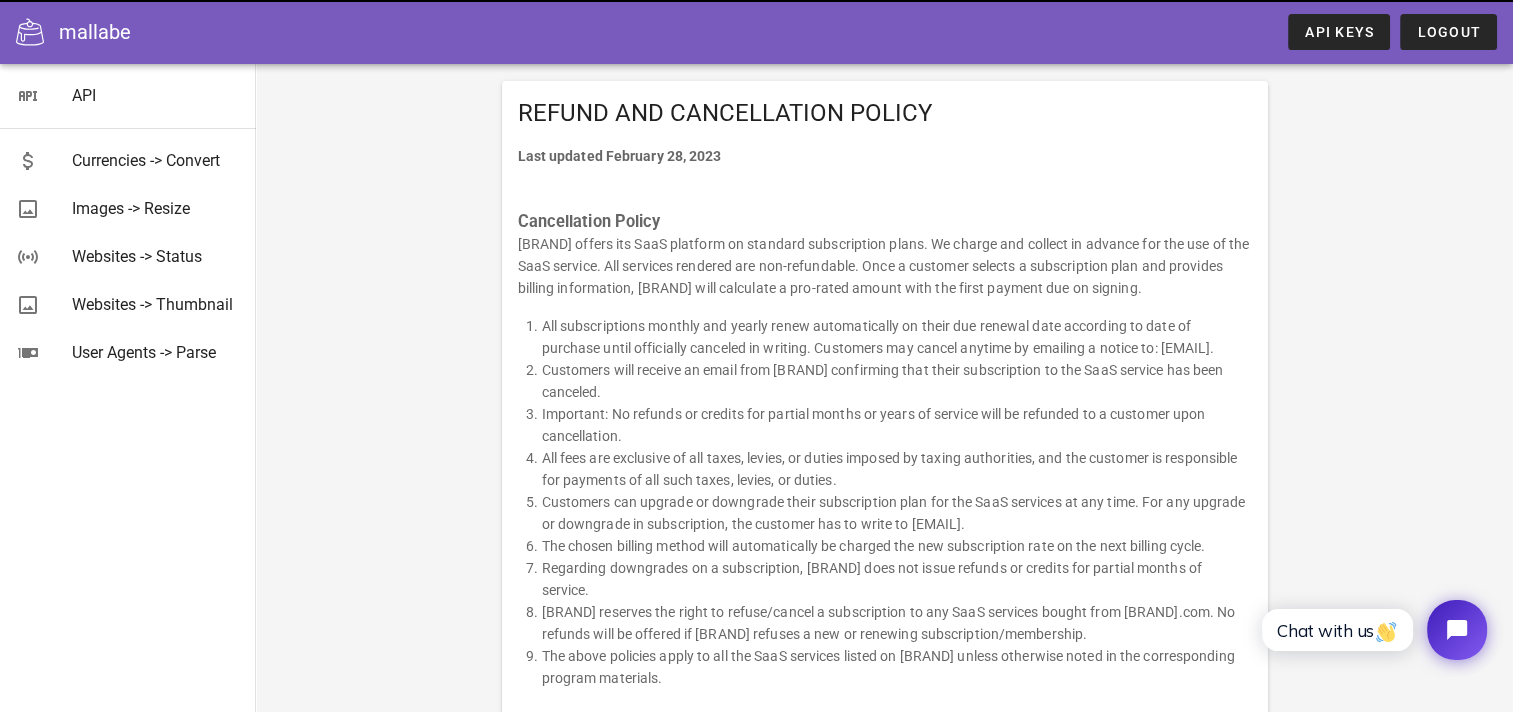 click on "[BRAND]
API Keys
Logout" at bounding box center [756, 32] 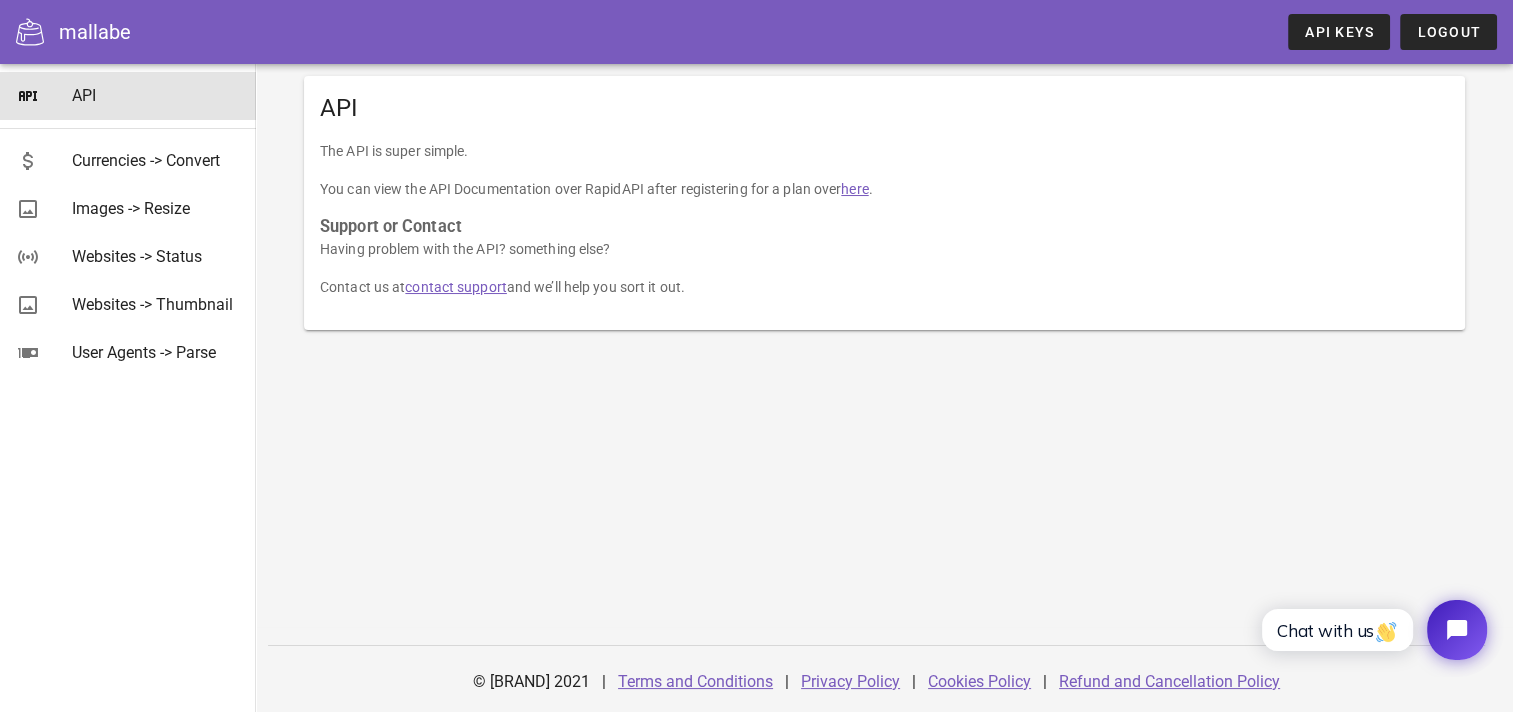 click on "mallabe" at bounding box center (95, 32) 